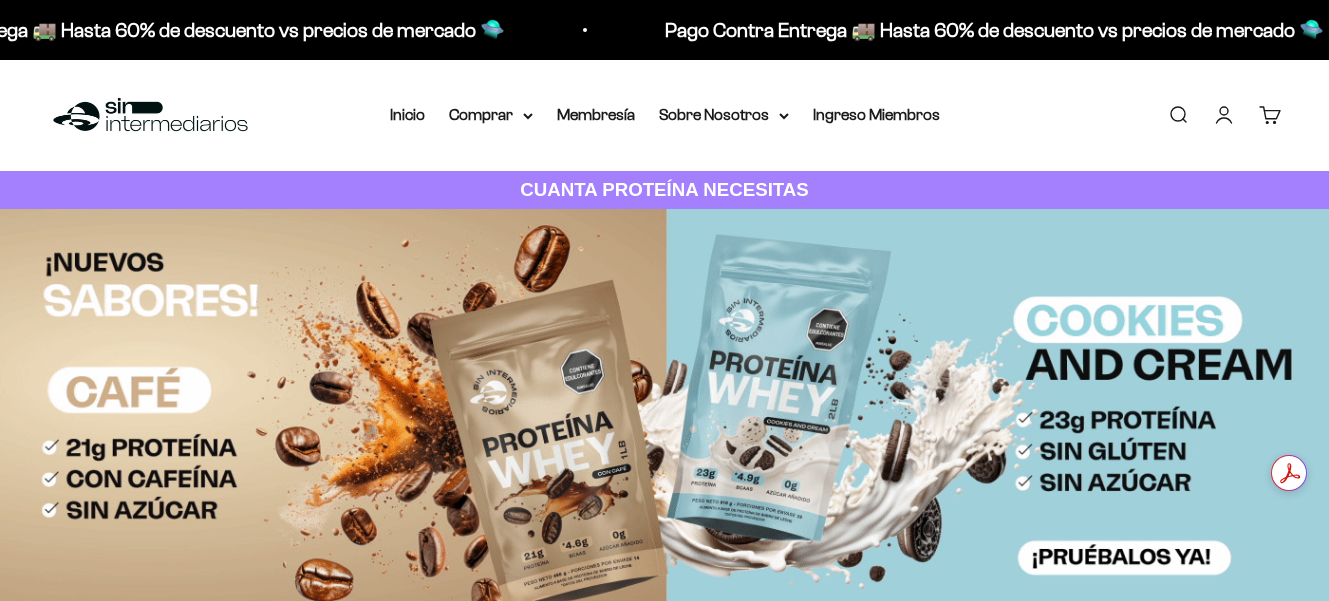 scroll, scrollTop: 0, scrollLeft: 0, axis: both 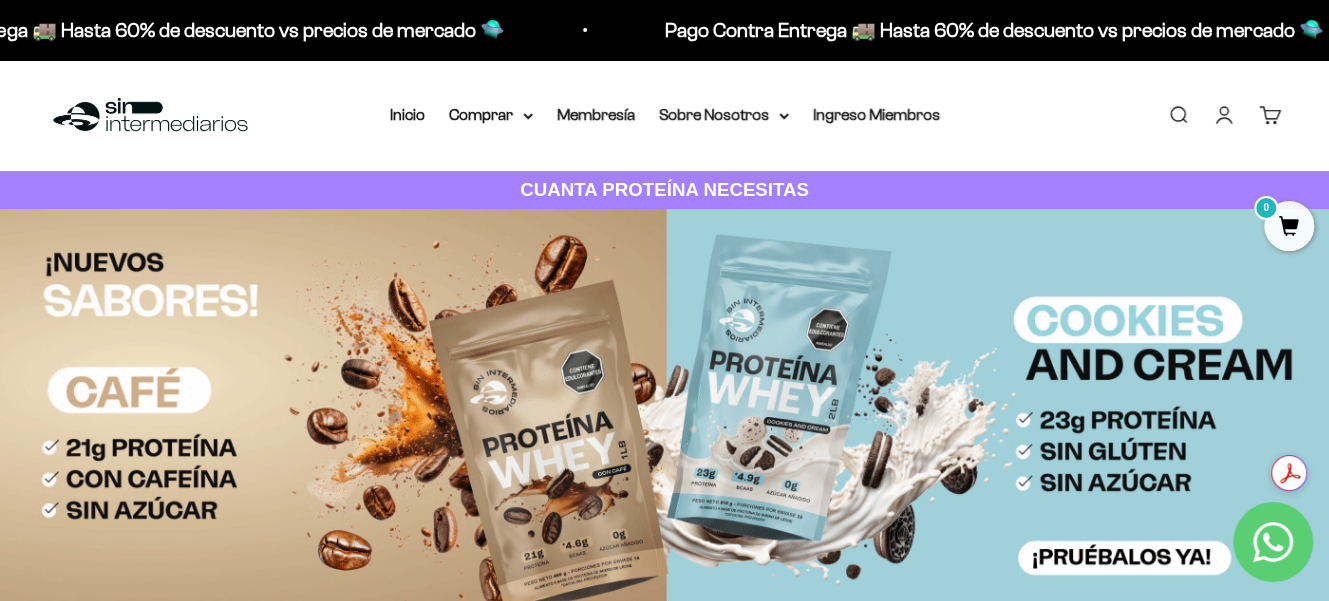 click on "Carrito
0" at bounding box center (1270, 115) 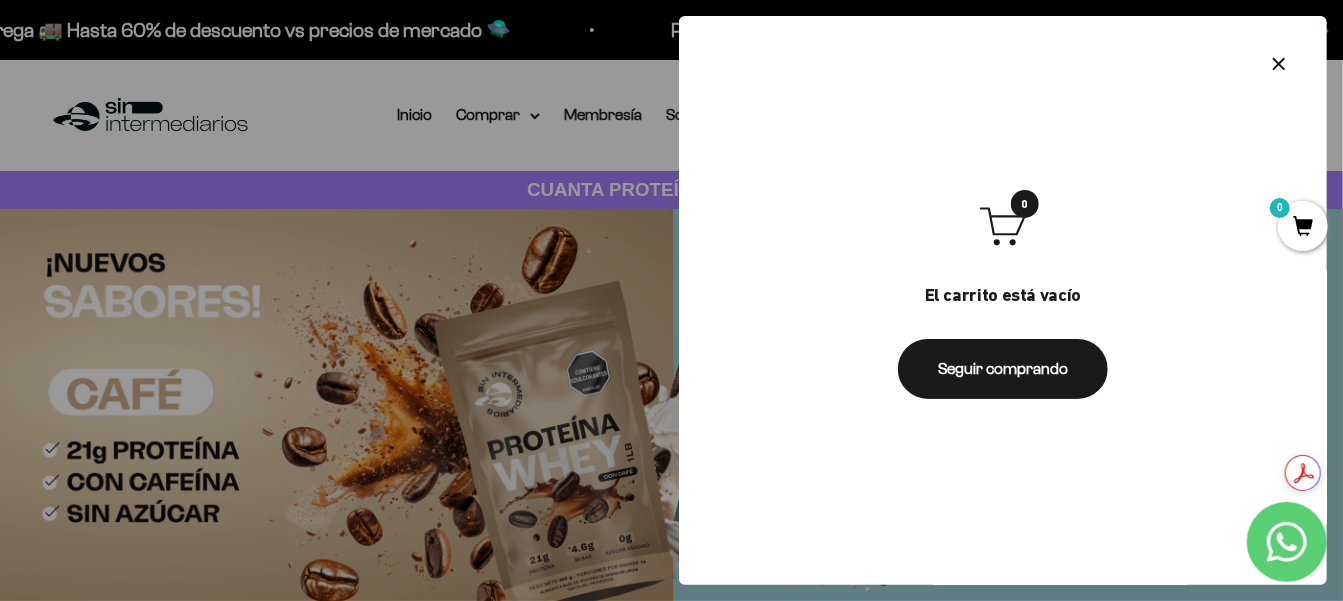 click 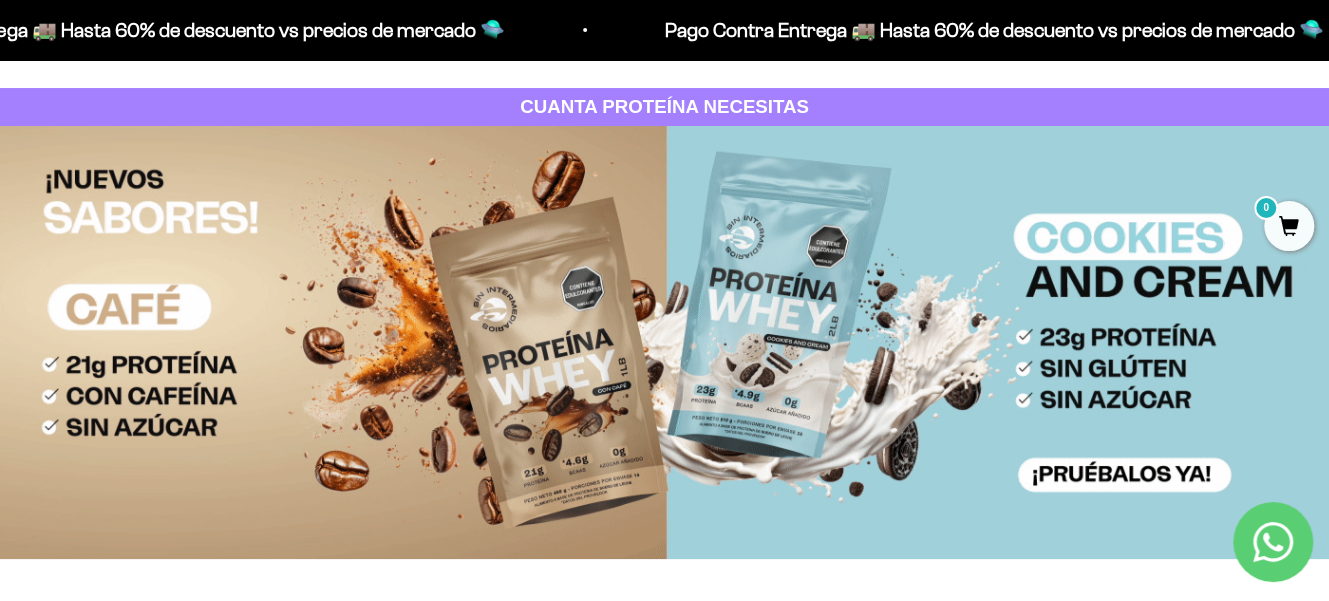 scroll, scrollTop: 0, scrollLeft: 0, axis: both 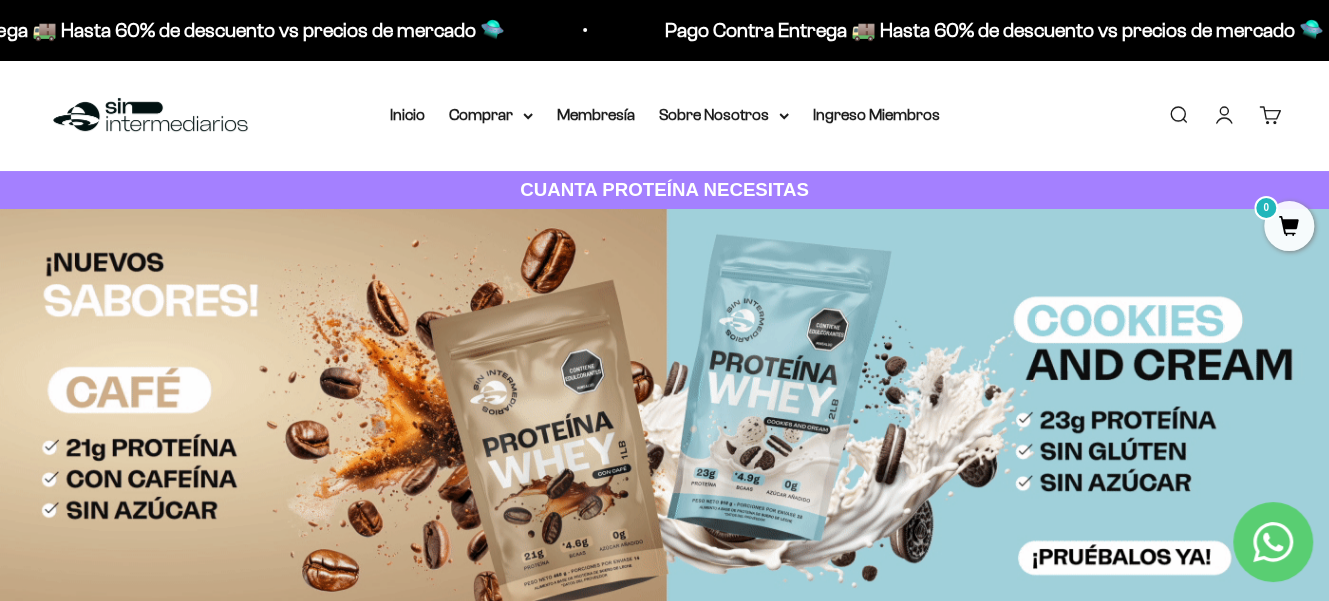 click on "Iniciar sesión" at bounding box center (1224, 115) 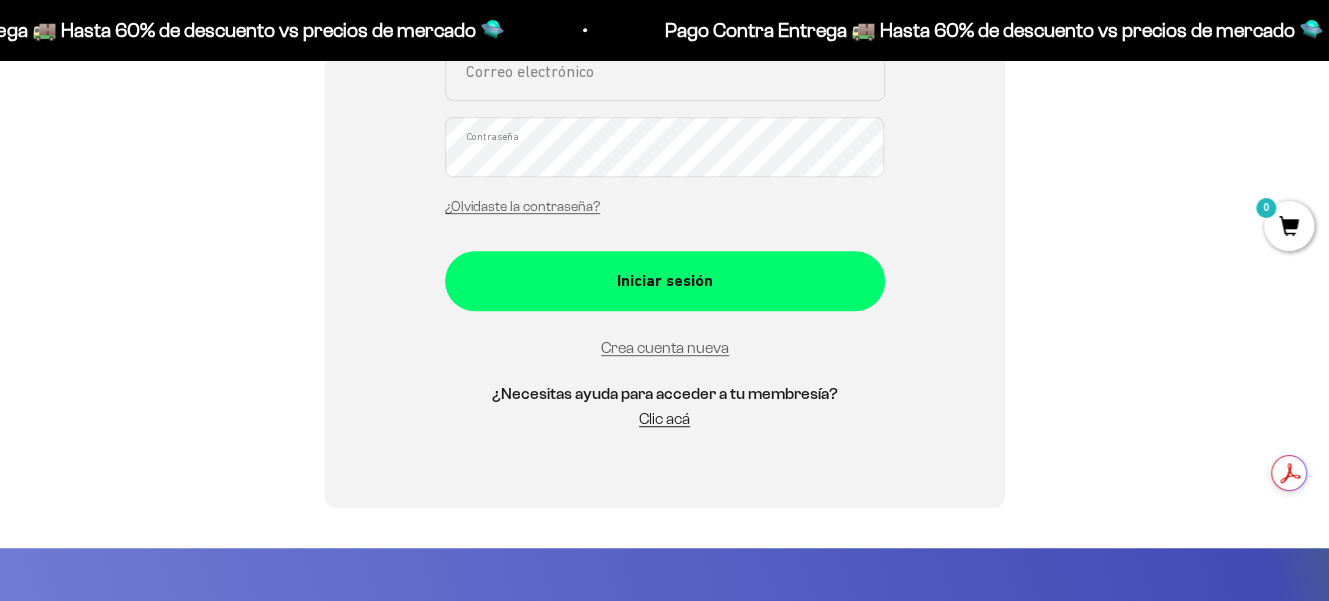 scroll, scrollTop: 500, scrollLeft: 0, axis: vertical 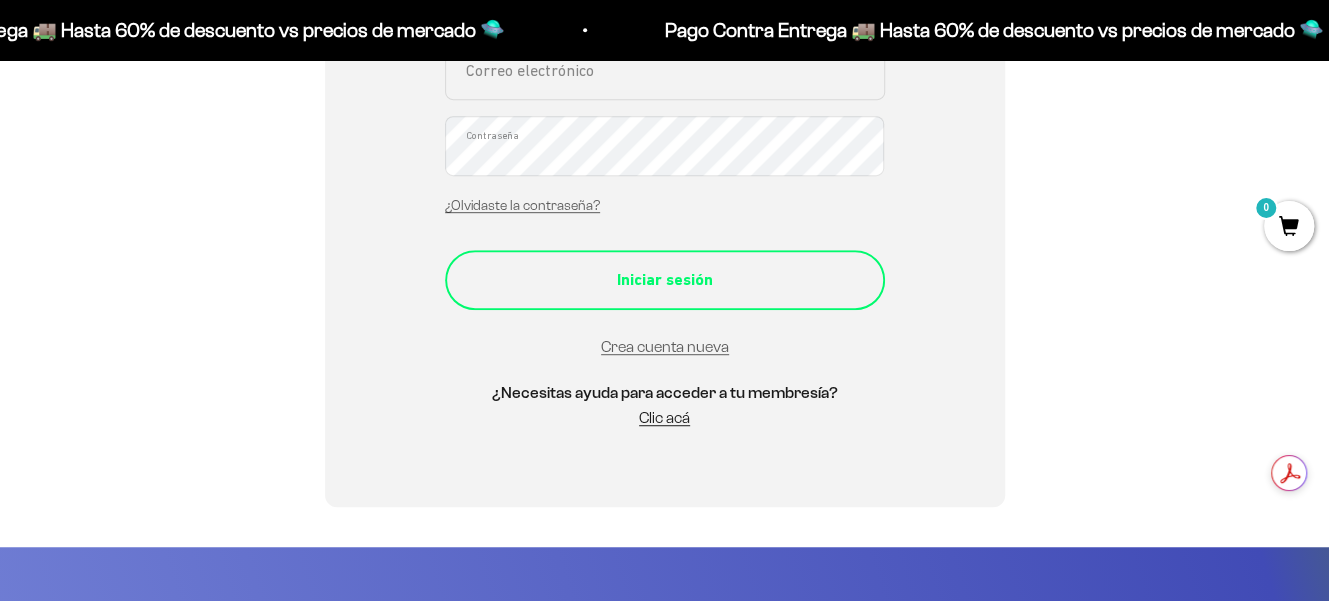 type on "lvmb99@gmail.com" 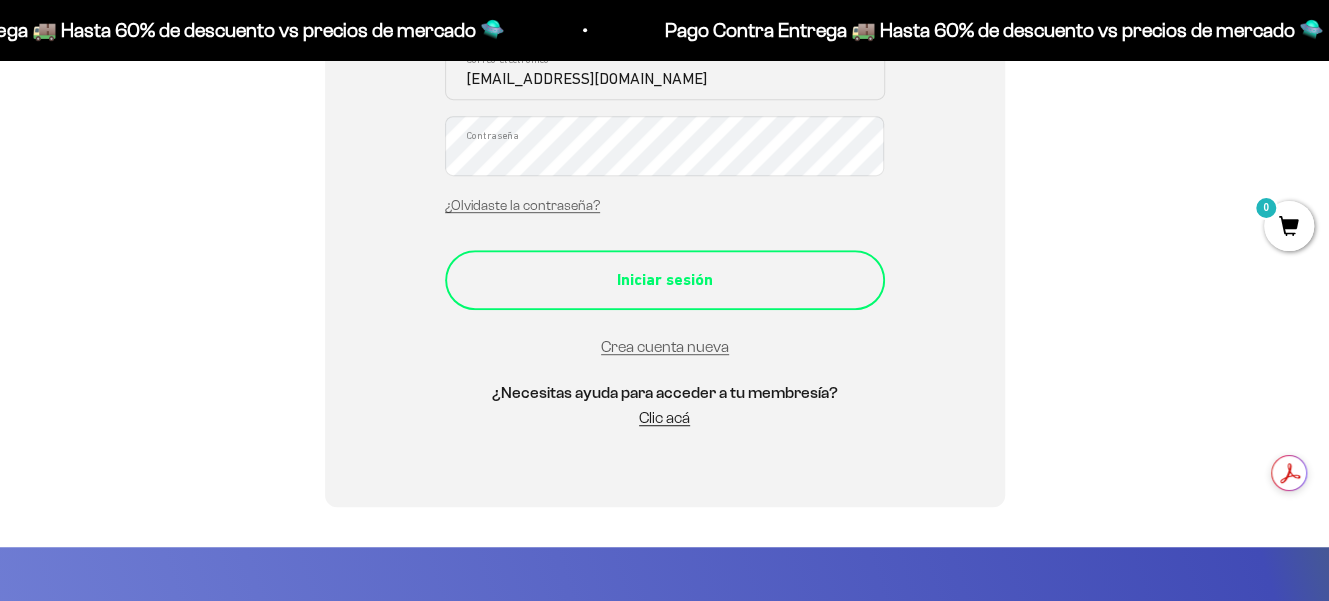 click on "Iniciar sesión" at bounding box center (665, 280) 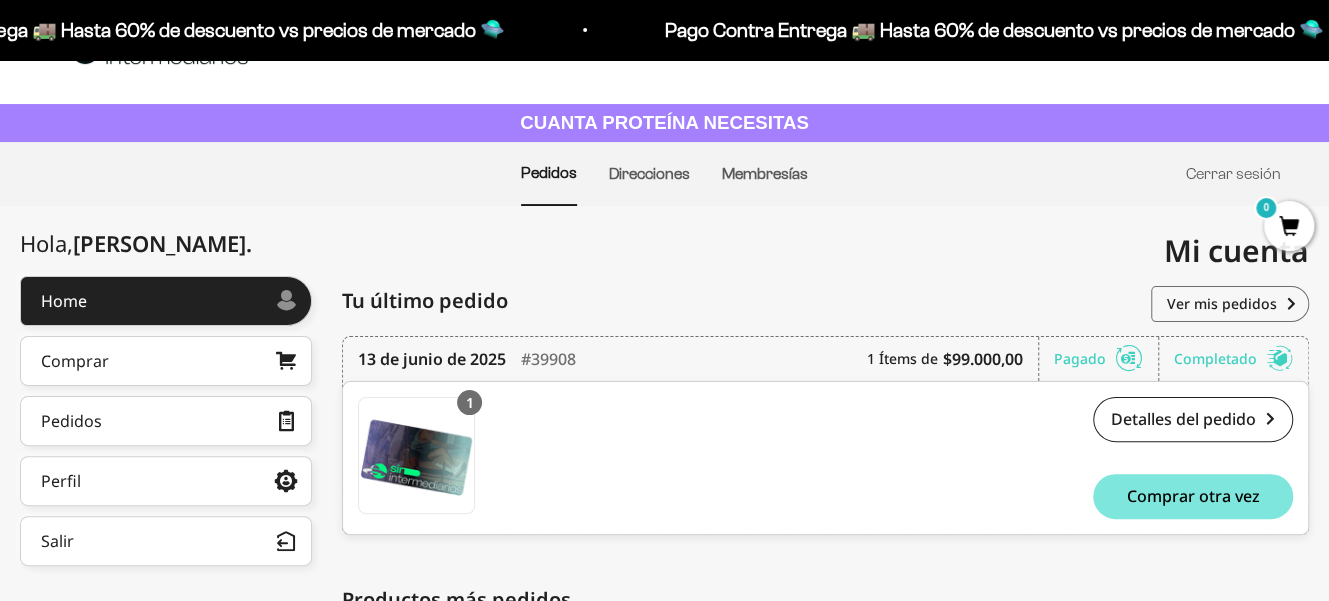 scroll, scrollTop: 100, scrollLeft: 0, axis: vertical 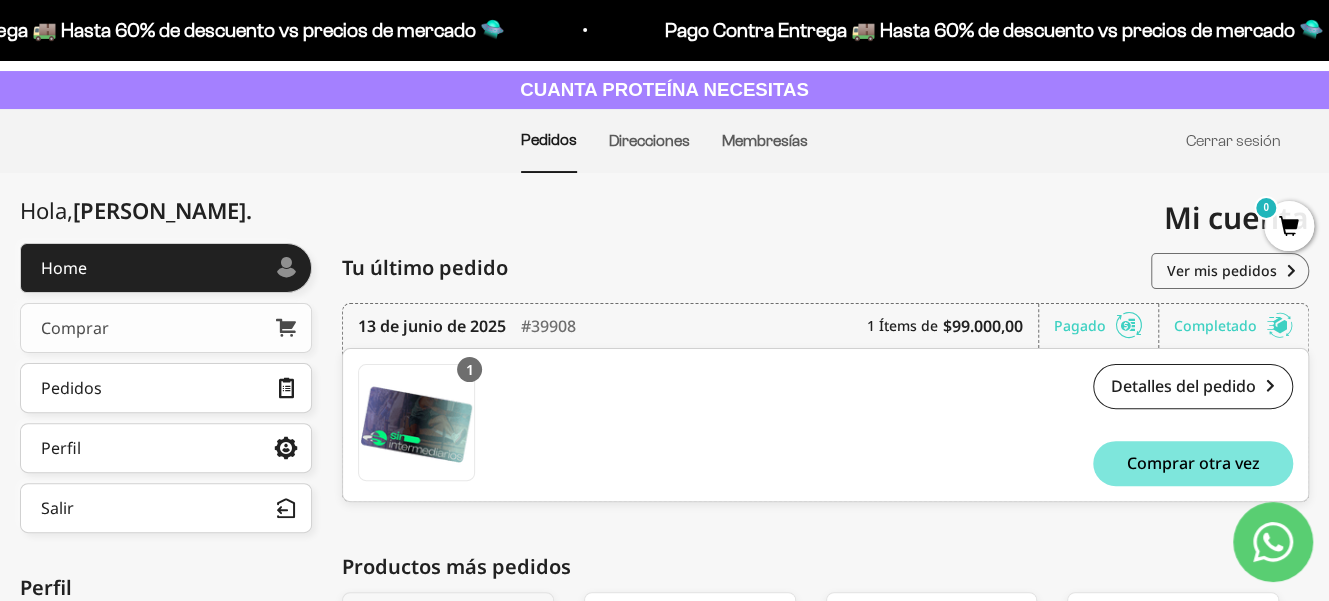 click on "Comprar" at bounding box center [166, 328] 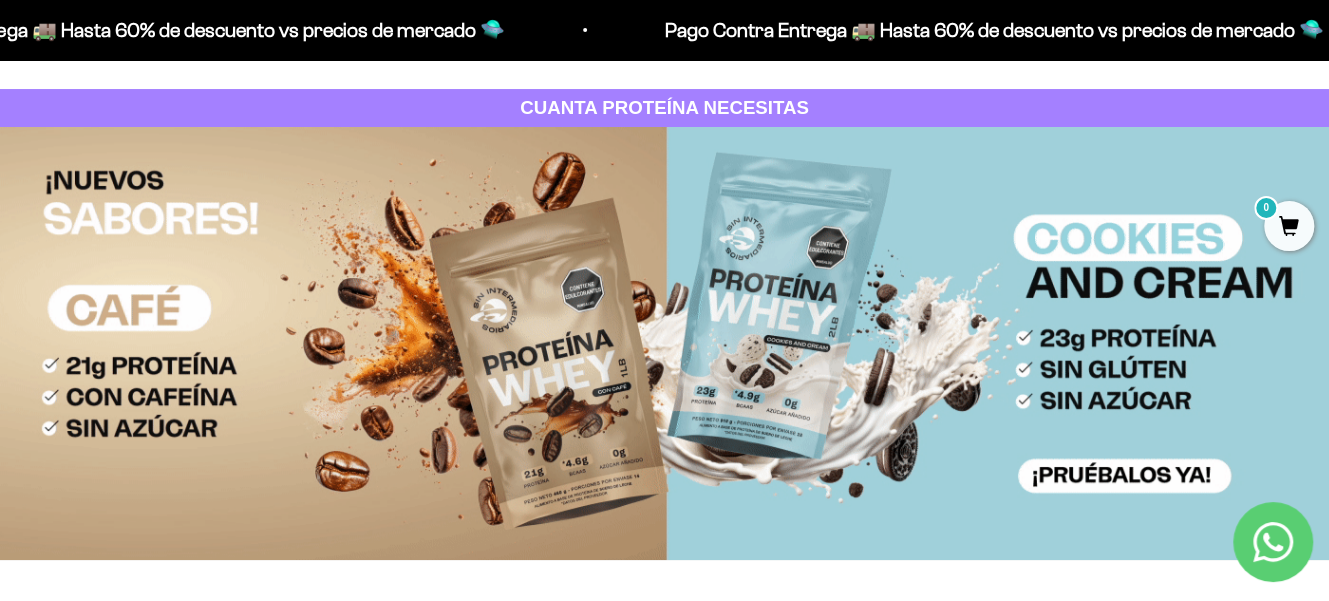 scroll, scrollTop: 200, scrollLeft: 0, axis: vertical 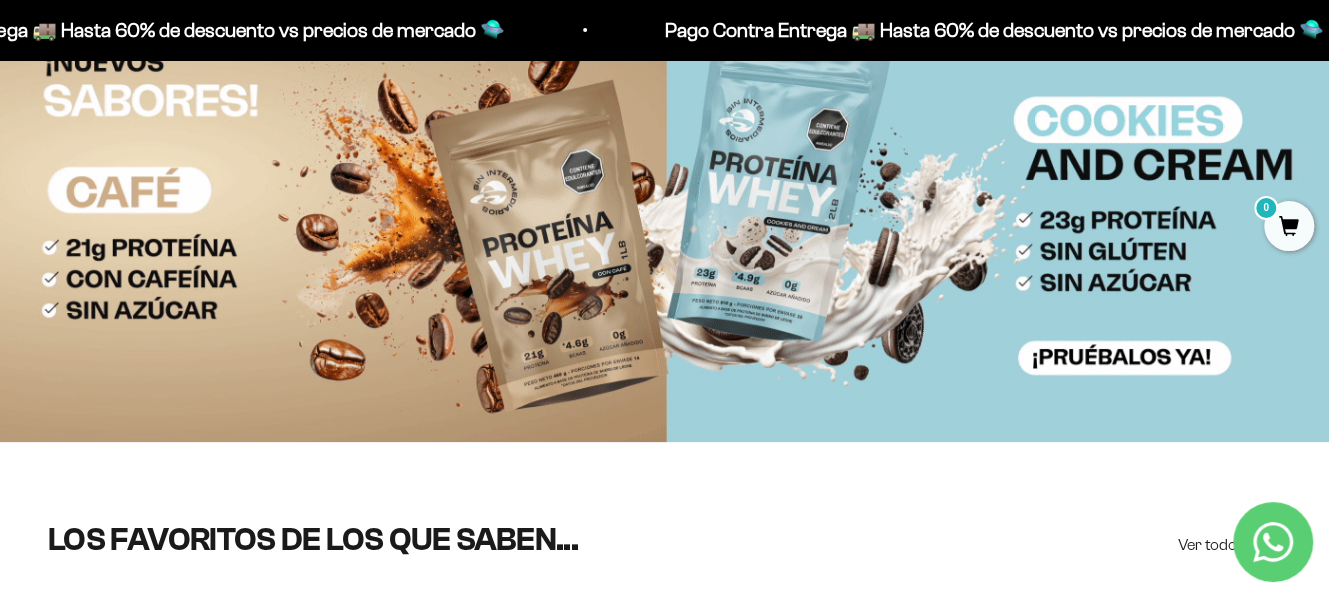 click at bounding box center (664, 225) 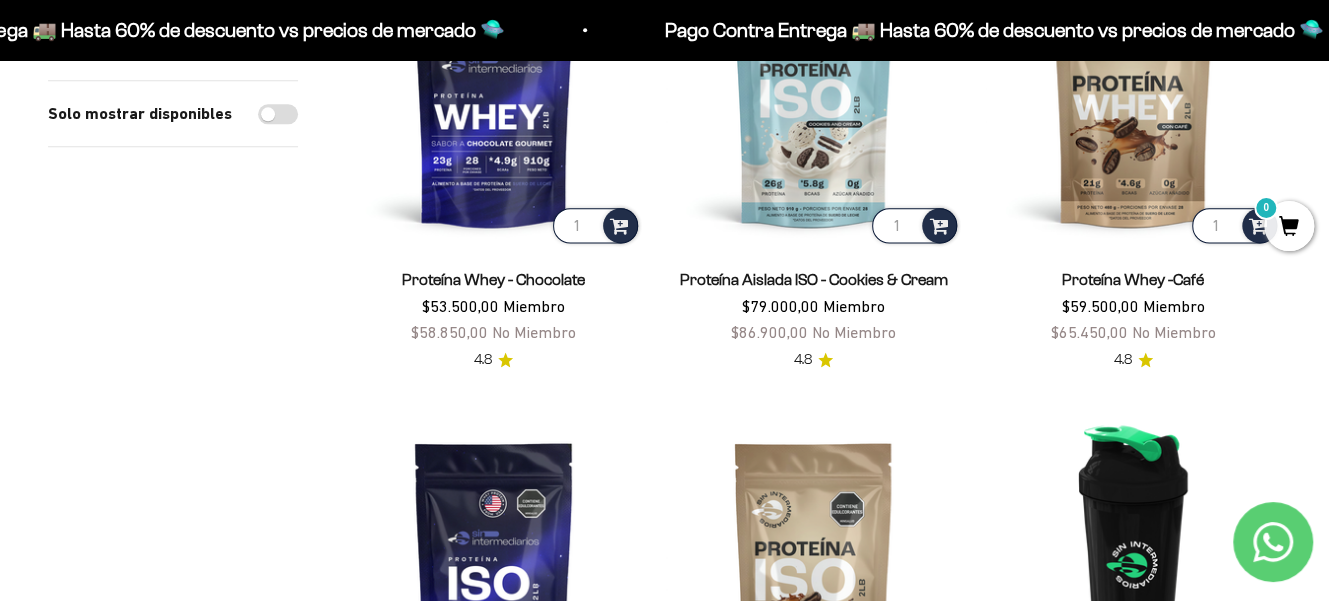 scroll, scrollTop: 1200, scrollLeft: 0, axis: vertical 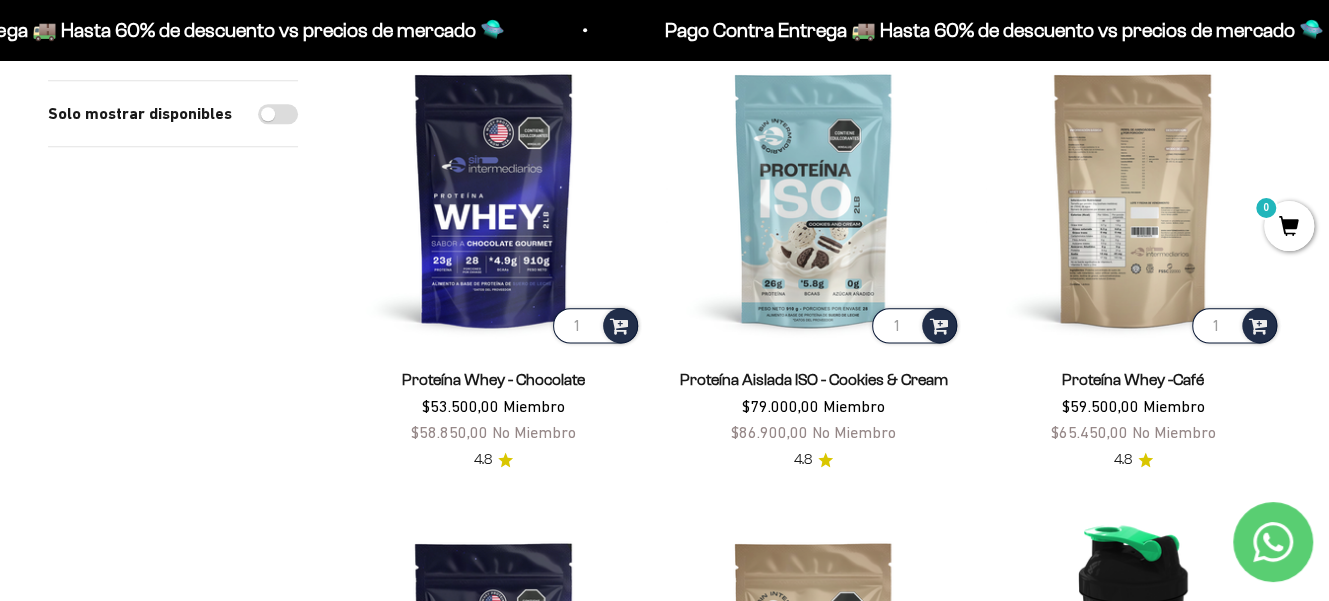 click at bounding box center [1133, 199] 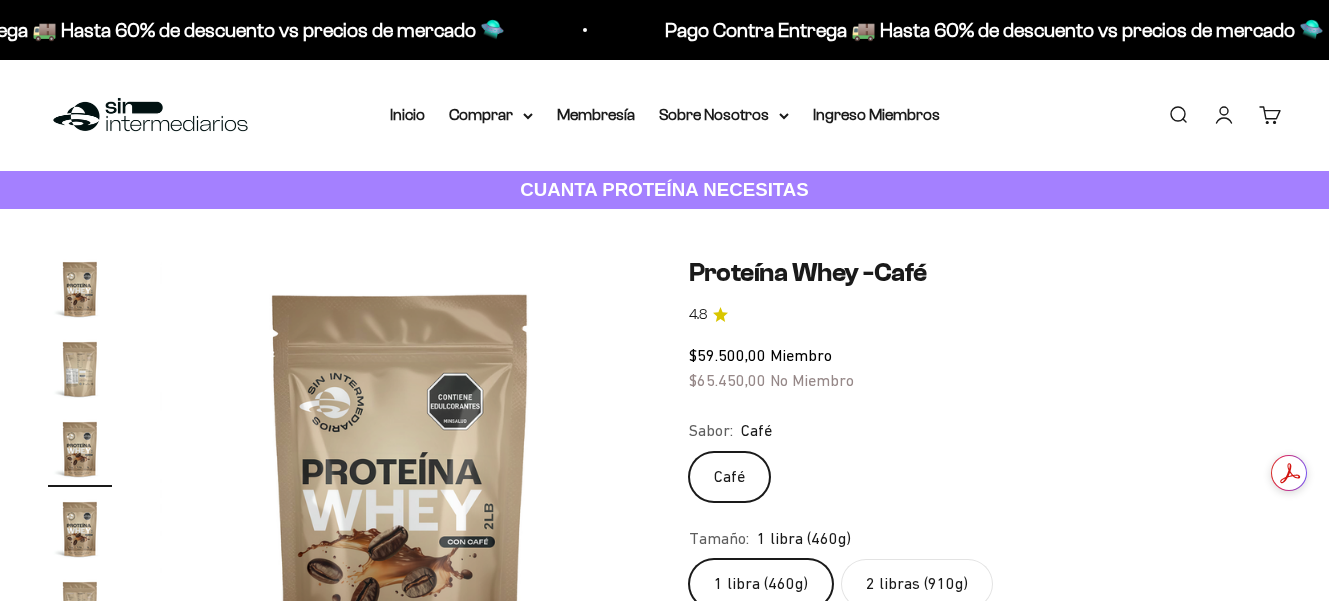 scroll, scrollTop: 0, scrollLeft: 0, axis: both 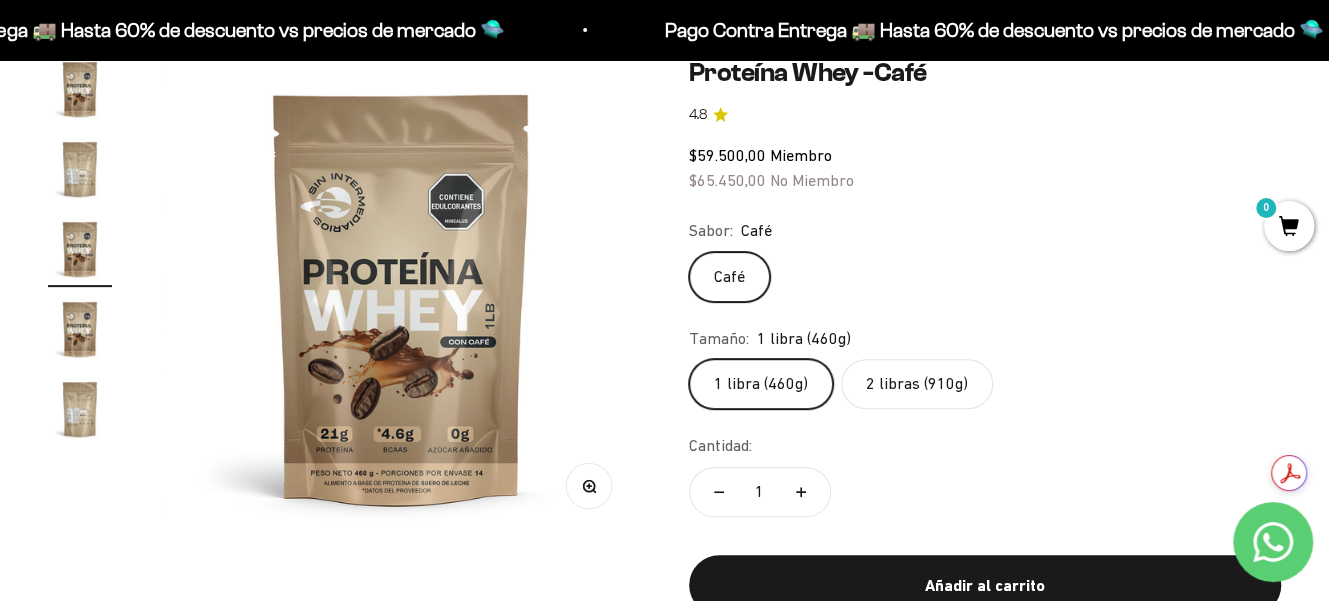 click on "2 libras (910g)" 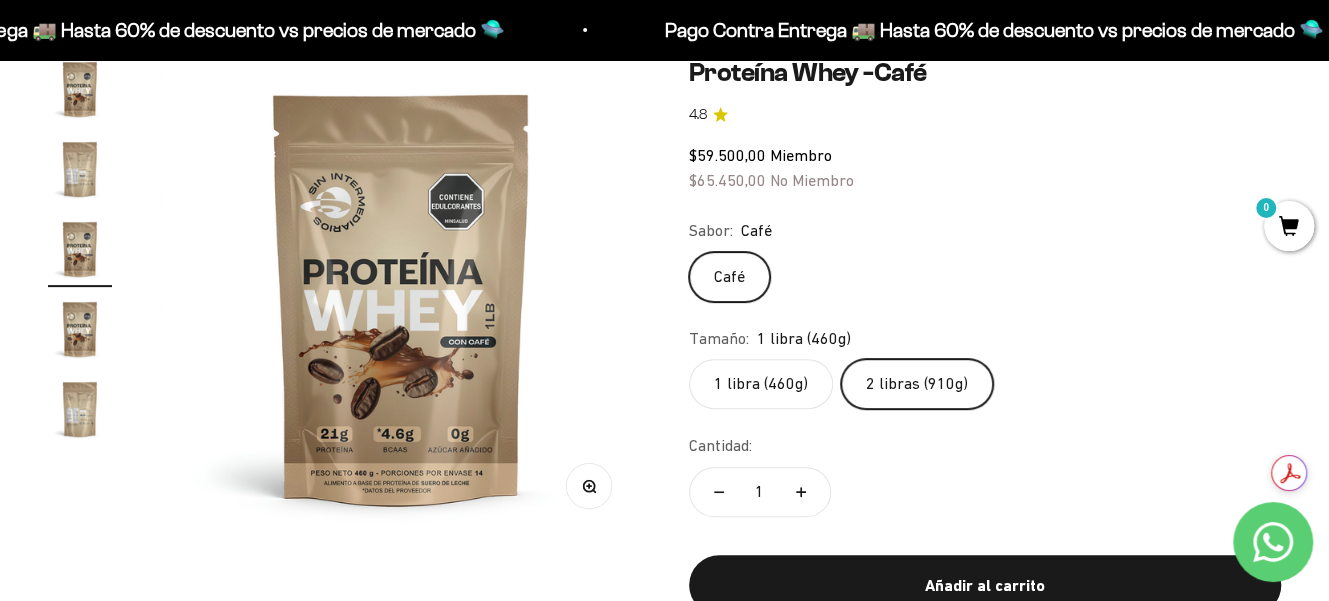 scroll, scrollTop: 0, scrollLeft: 0, axis: both 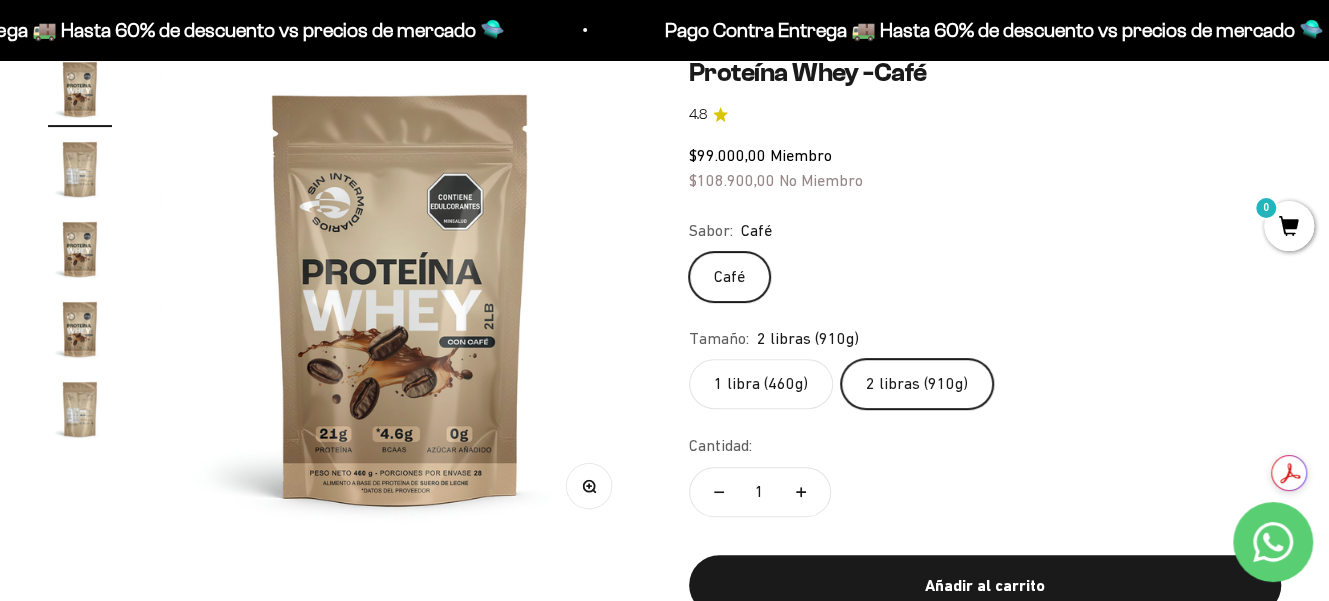 click on "1 libra (460g)" 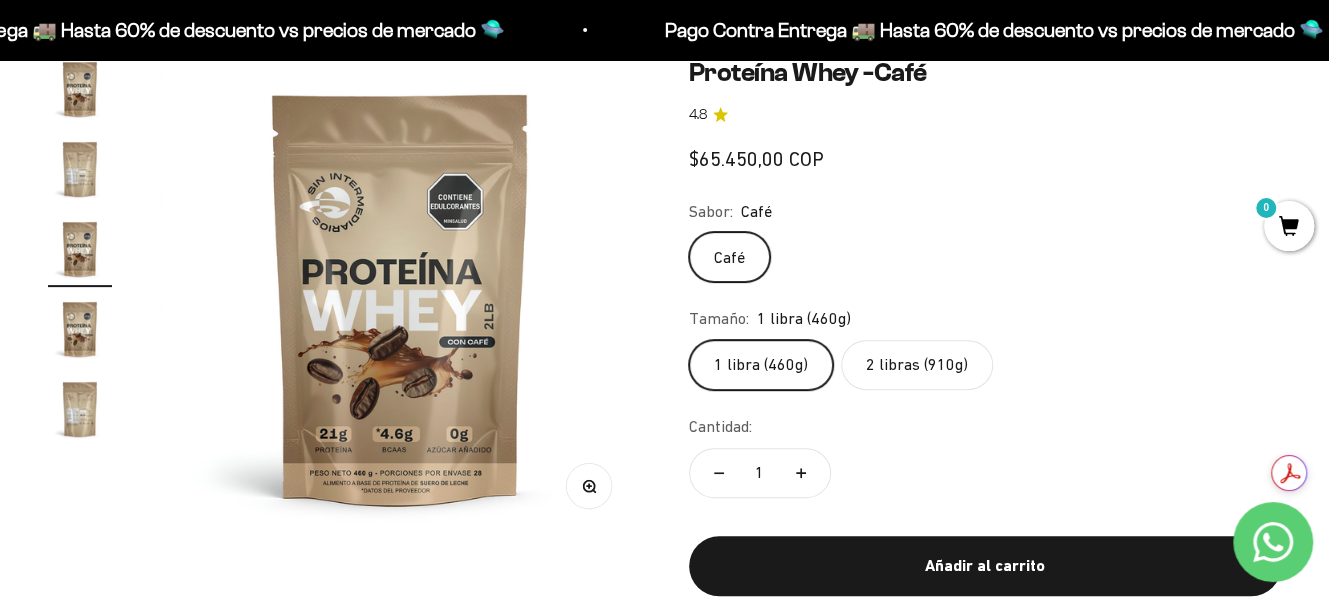 scroll, scrollTop: 0, scrollLeft: 984, axis: horizontal 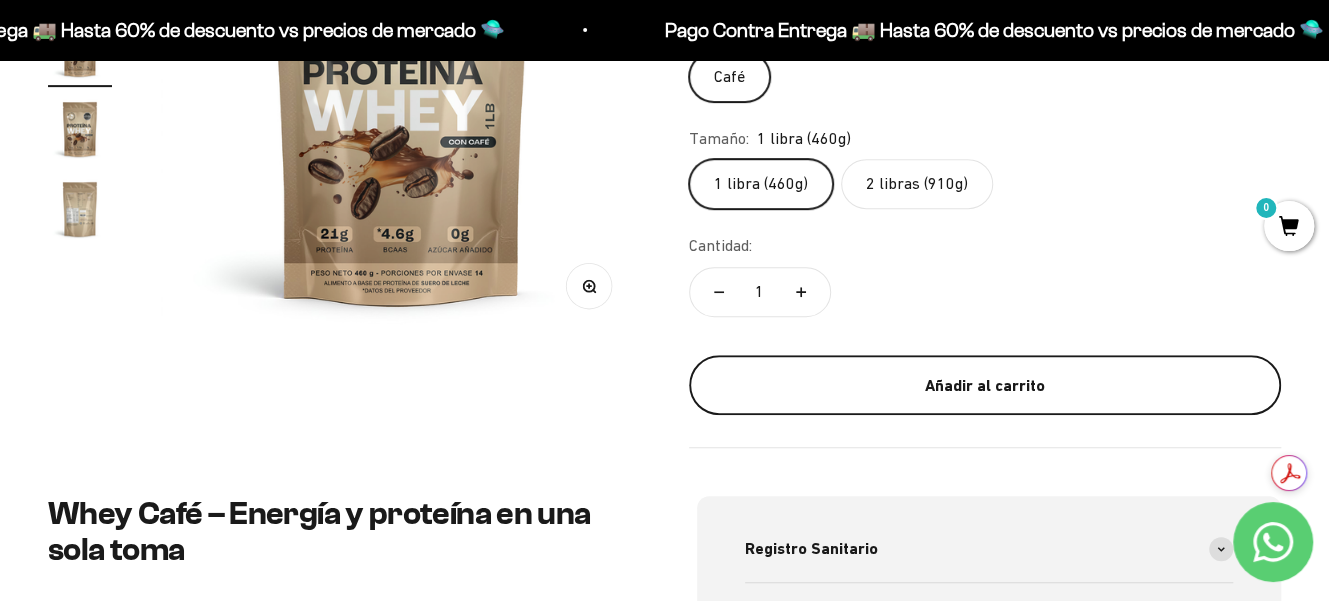 click on "Añadir al carrito" at bounding box center [985, 386] 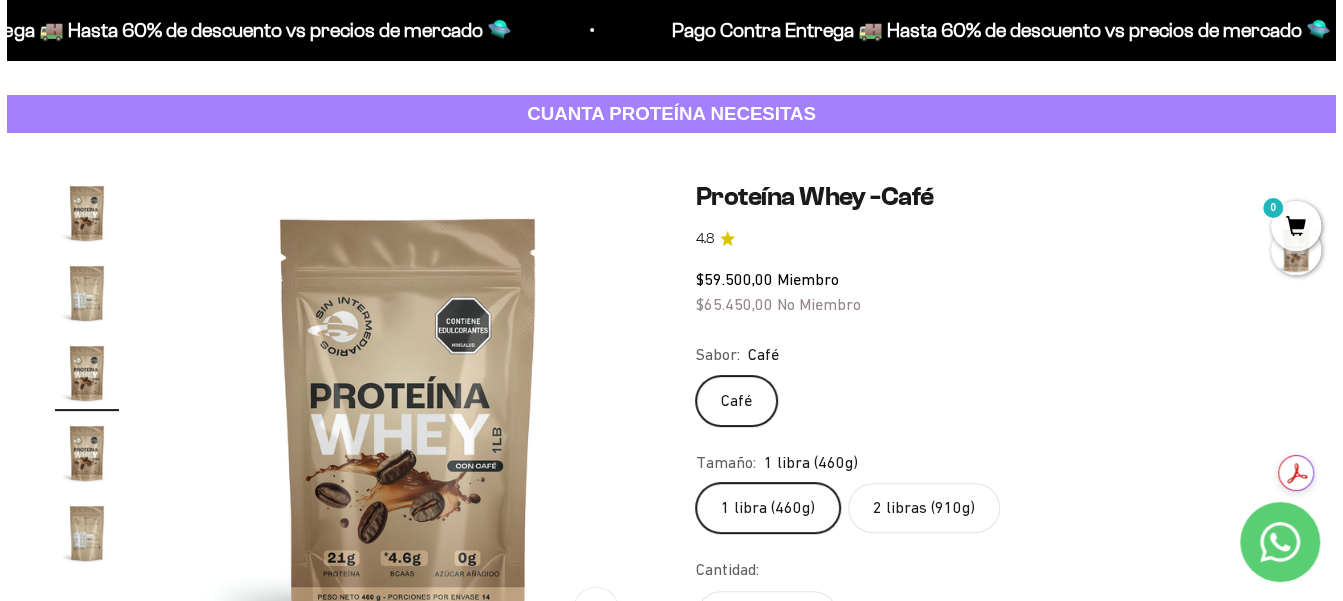 scroll, scrollTop: 0, scrollLeft: 0, axis: both 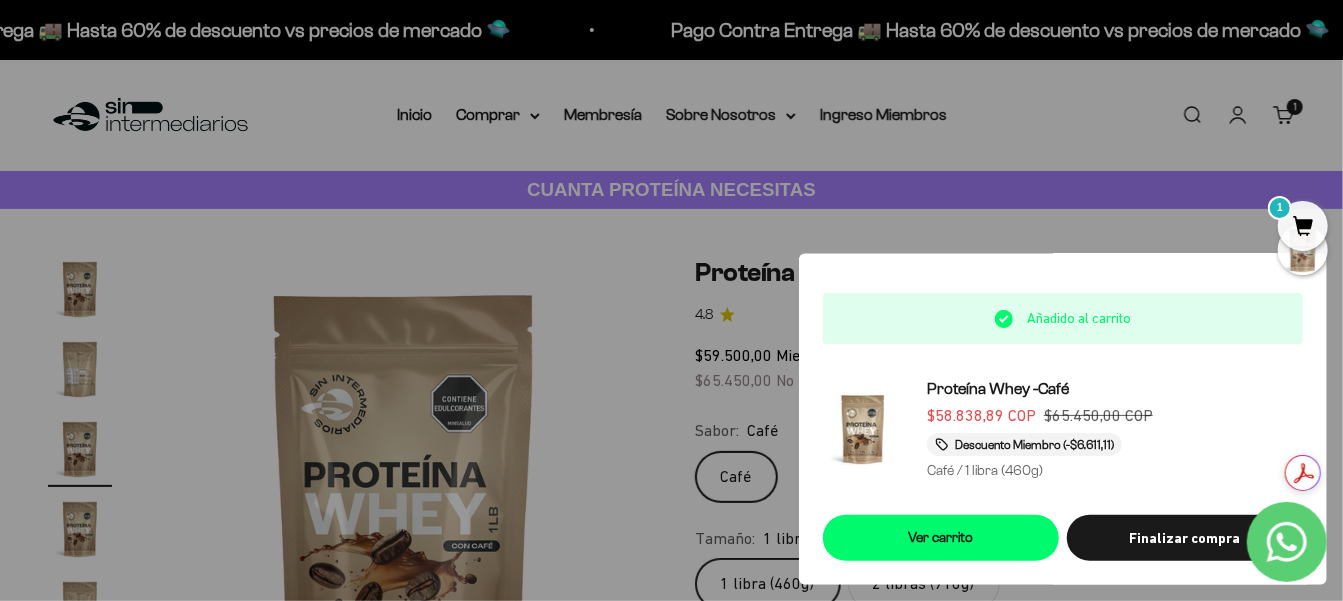 click at bounding box center (671, 300) 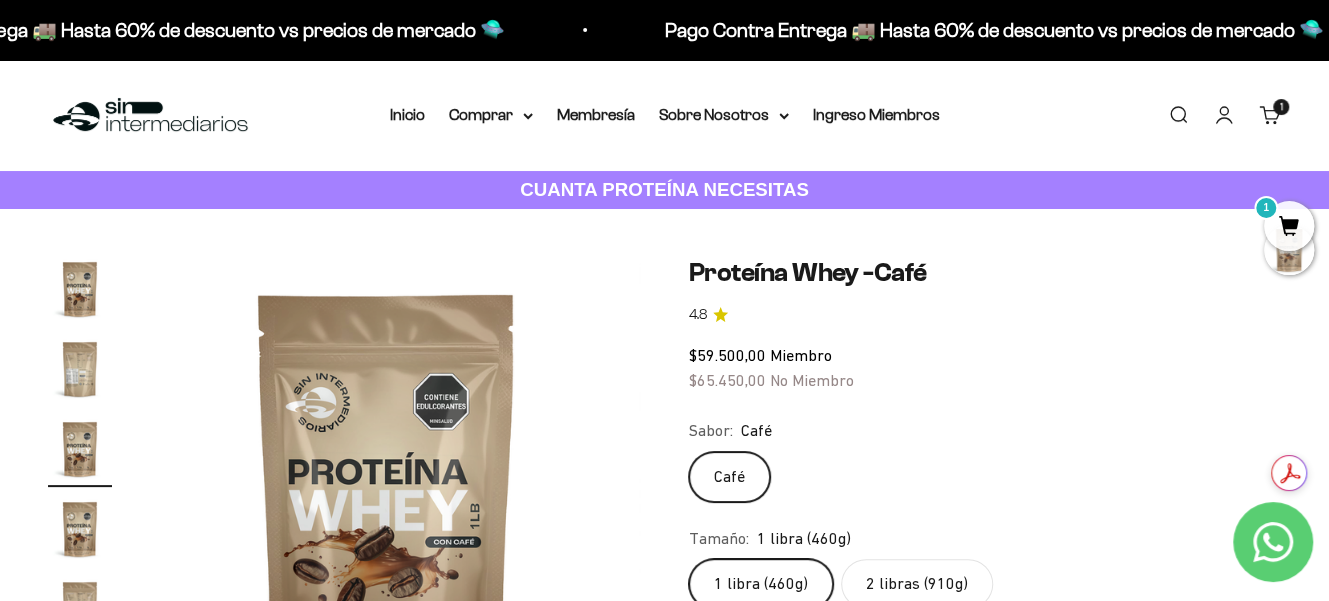 scroll, scrollTop: 0, scrollLeft: 984, axis: horizontal 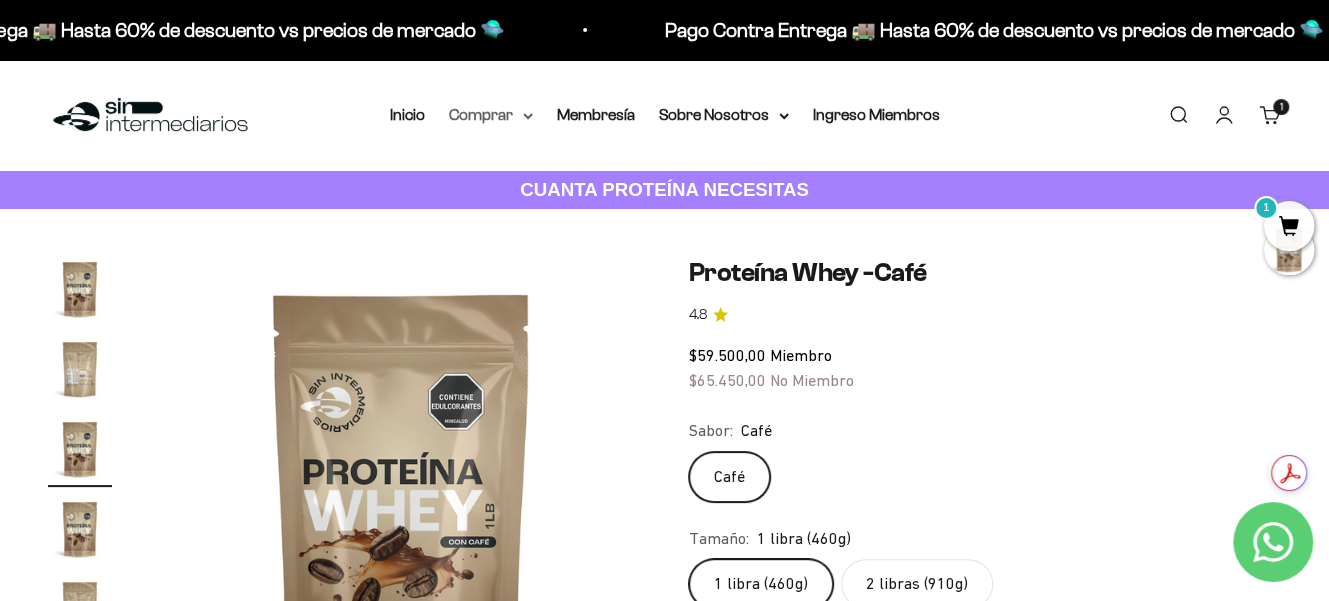 click 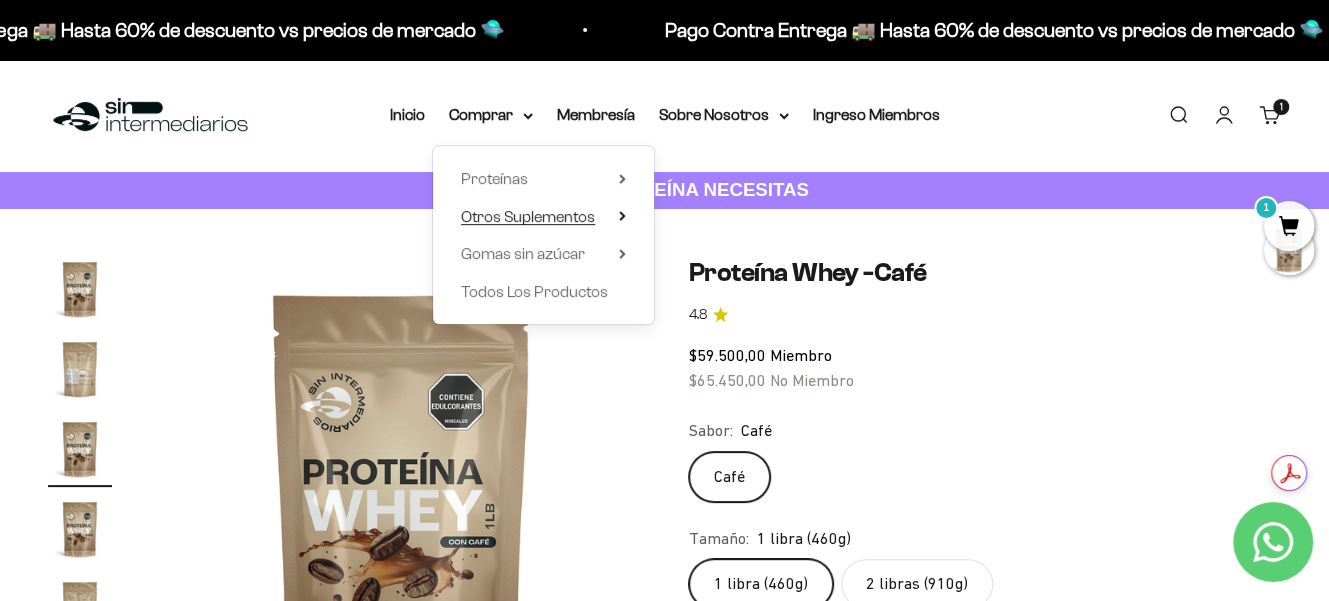 click 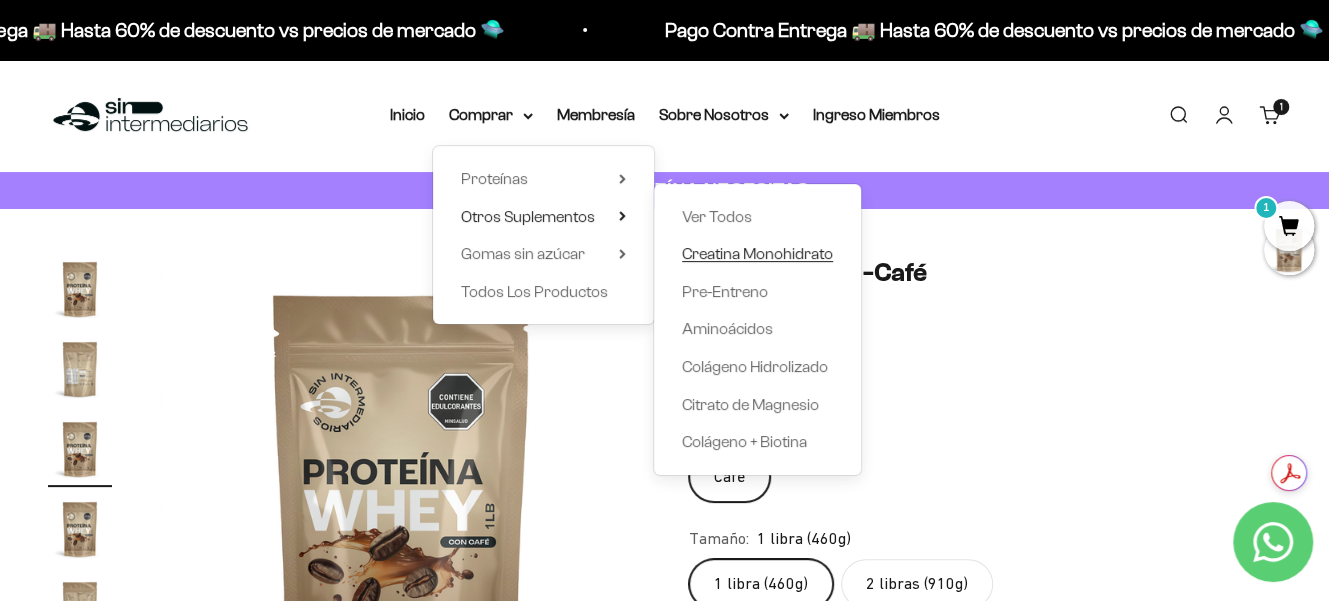 click on "Creatina Monohidrato" at bounding box center (757, 253) 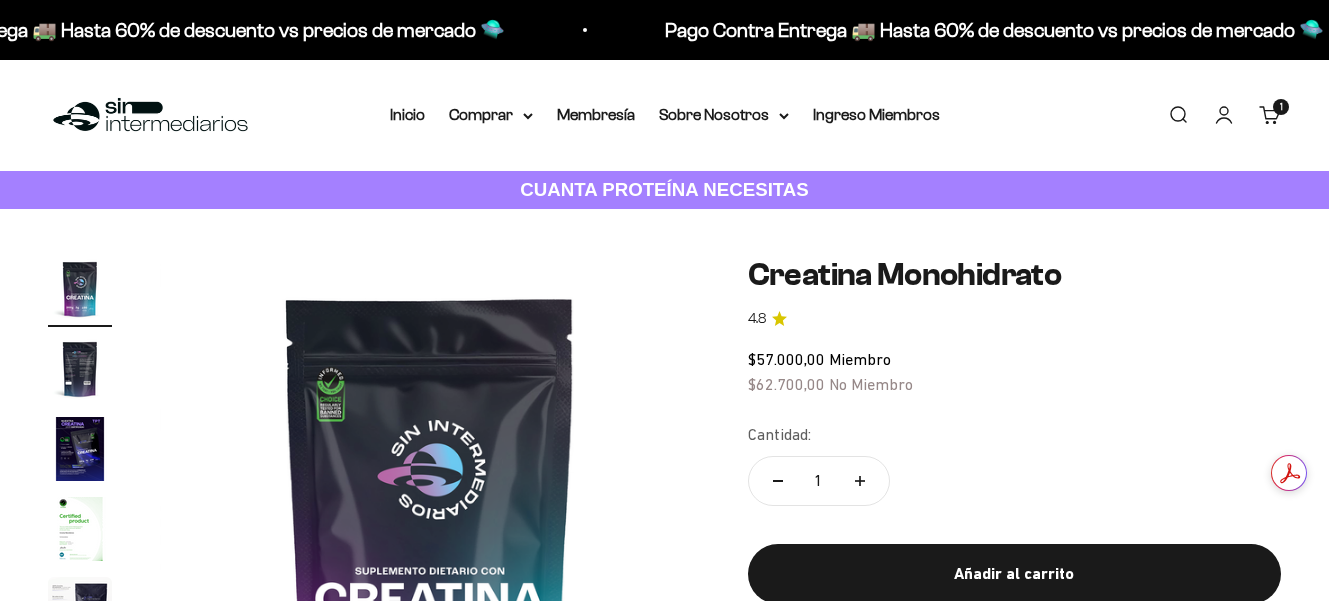 scroll, scrollTop: 200, scrollLeft: 0, axis: vertical 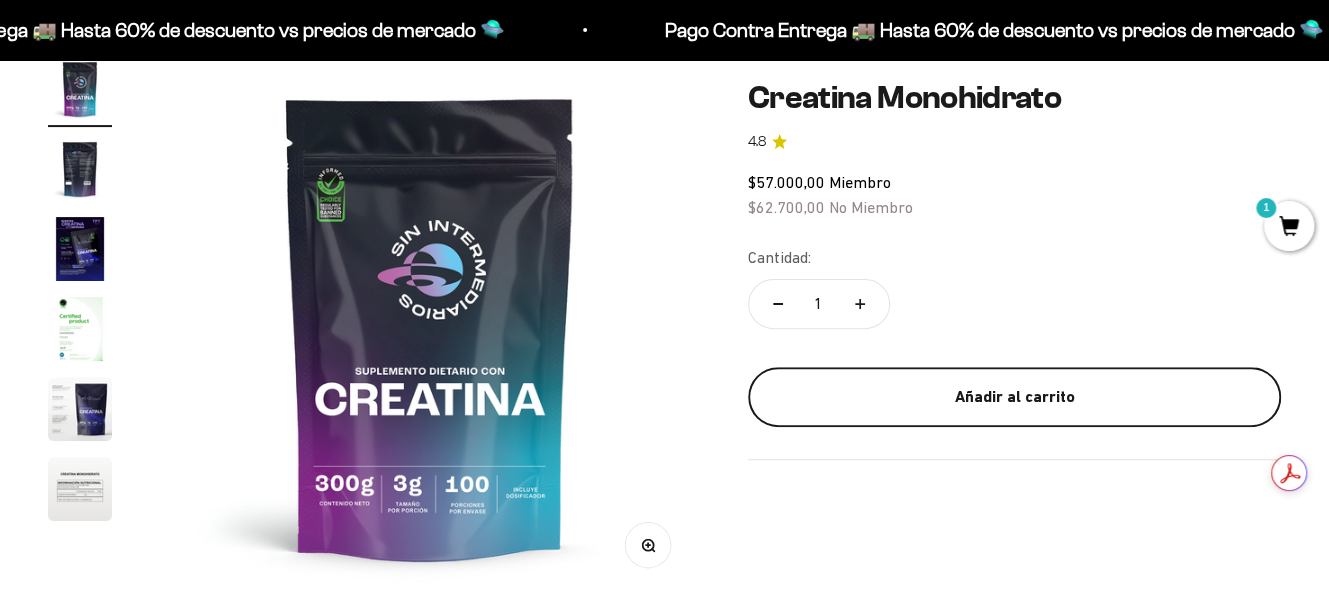 click on "Añadir al carrito" at bounding box center (1014, 397) 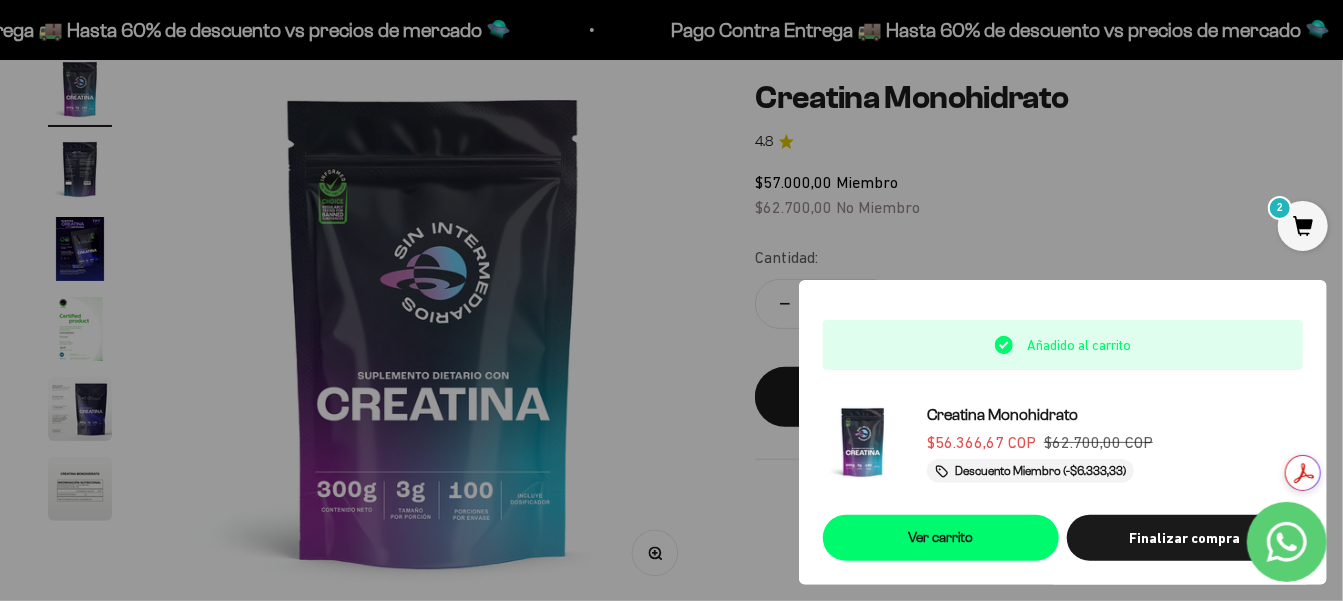 click at bounding box center [671, 300] 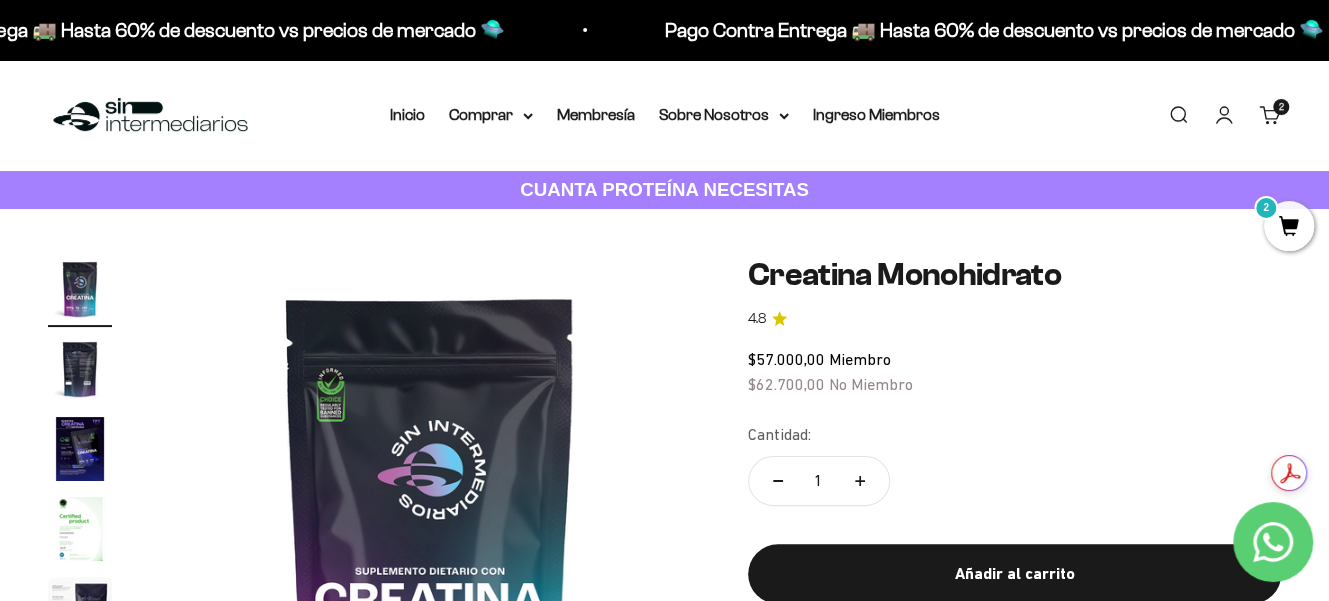 scroll, scrollTop: 0, scrollLeft: 0, axis: both 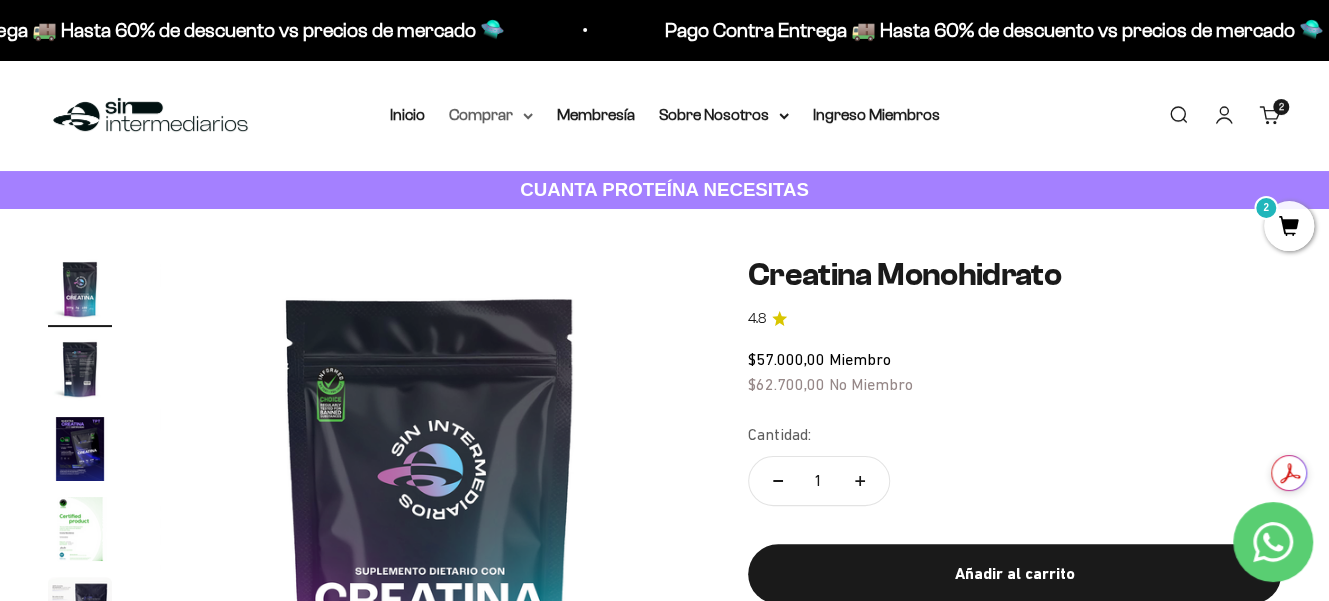 click on "Comprar" at bounding box center [491, 115] 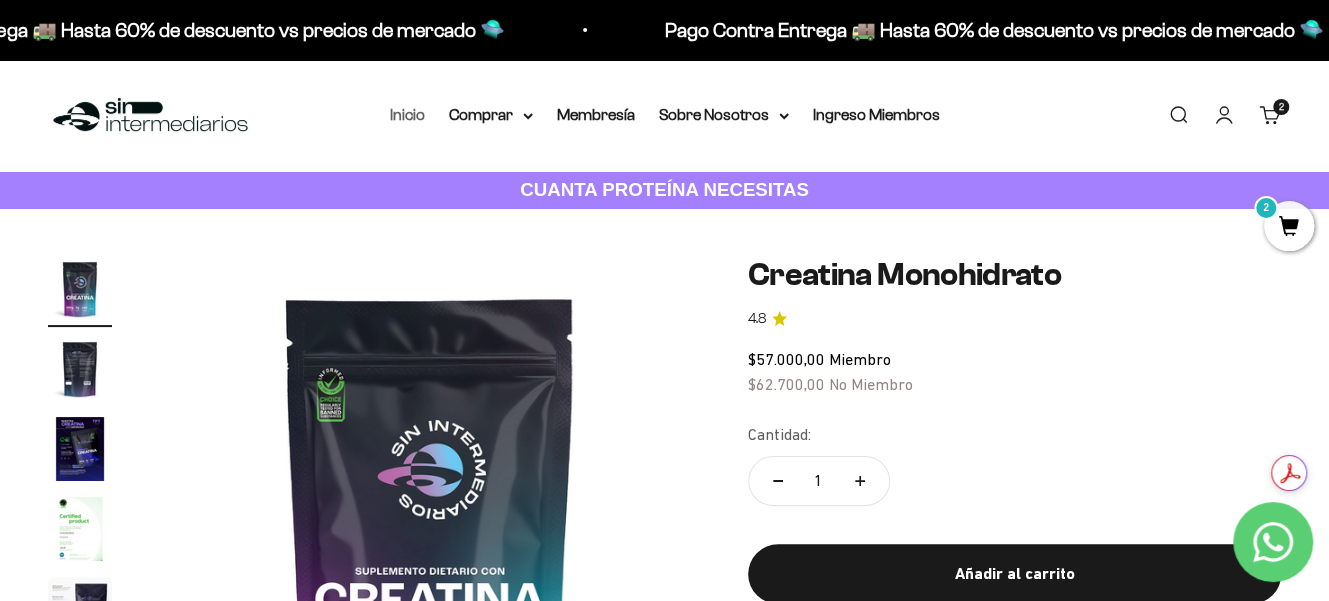 click on "Inicio" at bounding box center (407, 114) 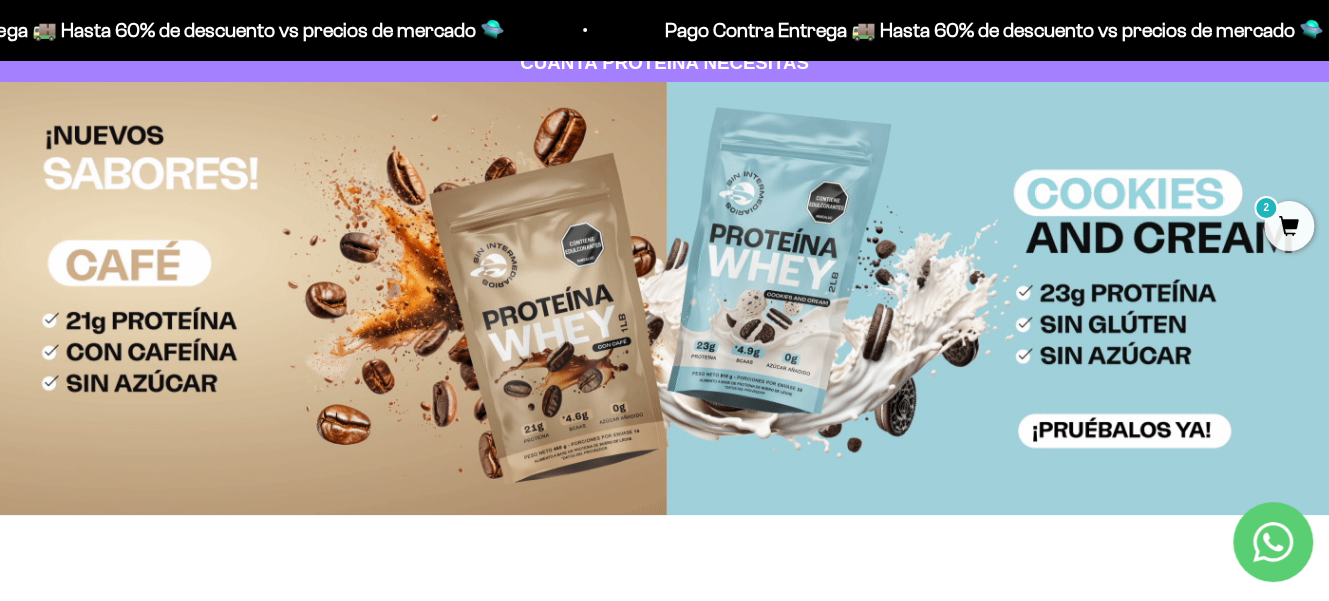 scroll, scrollTop: 0, scrollLeft: 0, axis: both 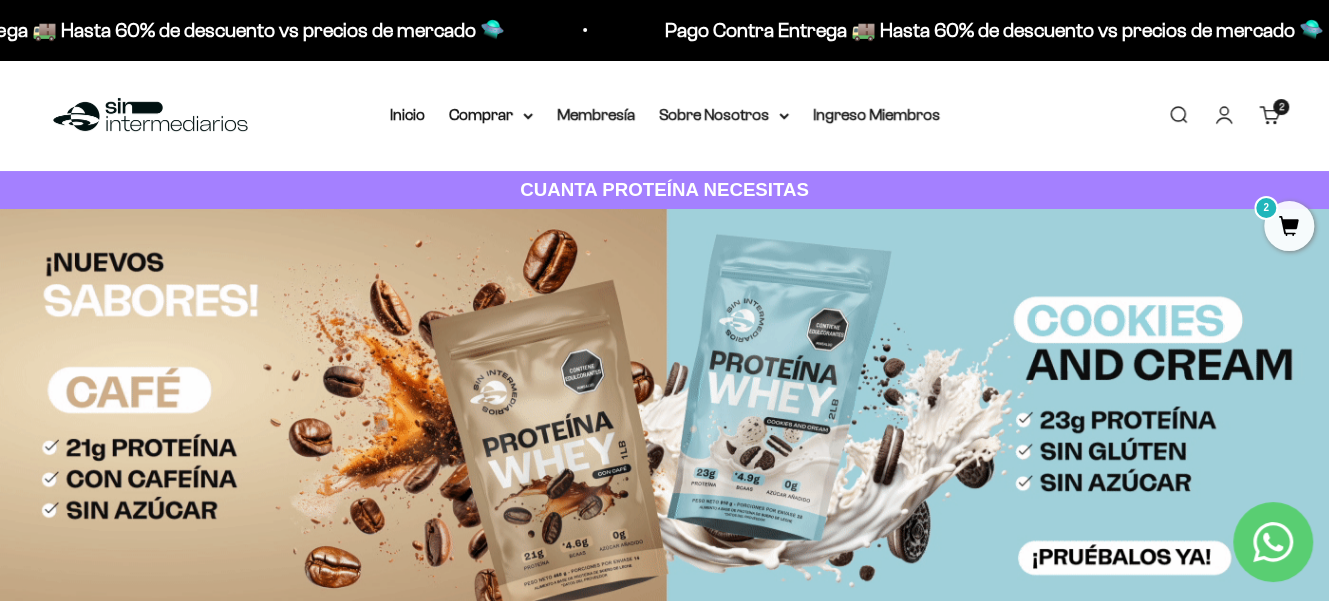 click on "2" at bounding box center (1289, 226) 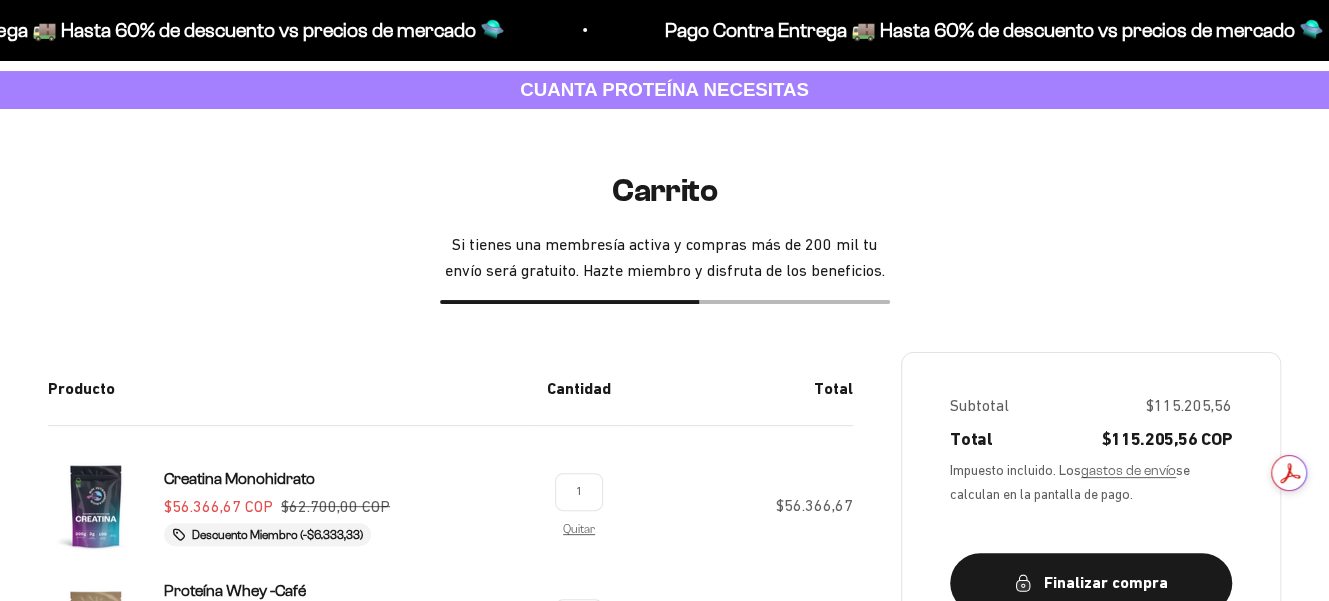 scroll, scrollTop: 300, scrollLeft: 0, axis: vertical 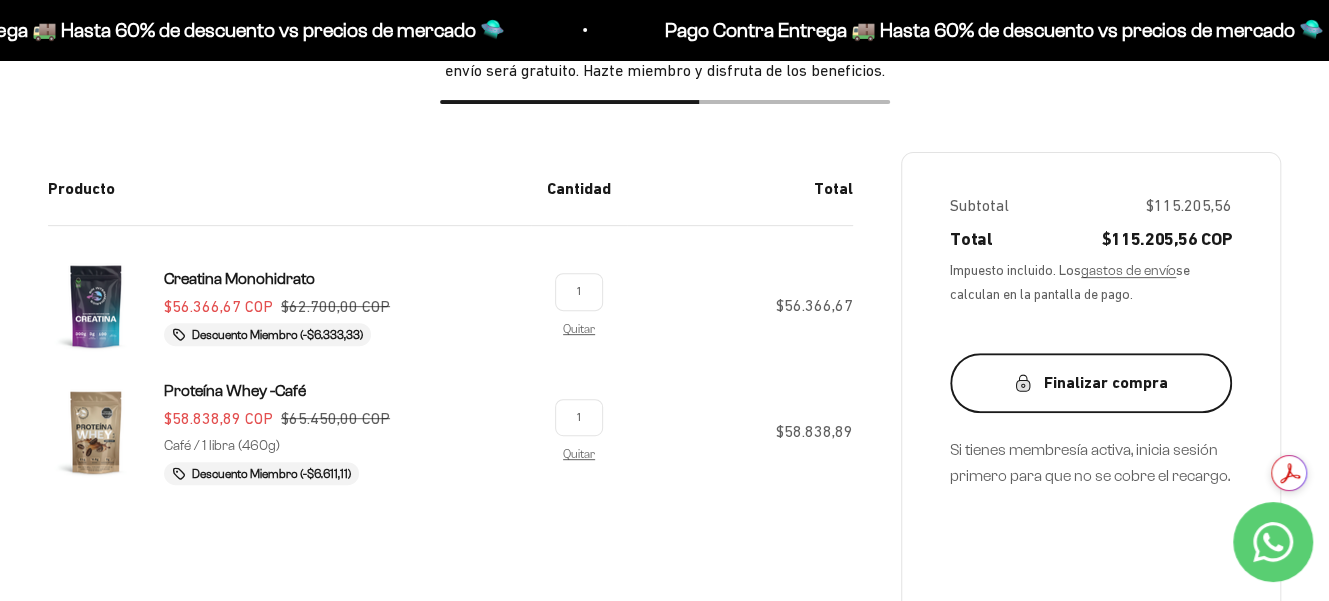 click on "Finalizar compra" at bounding box center [1091, 383] 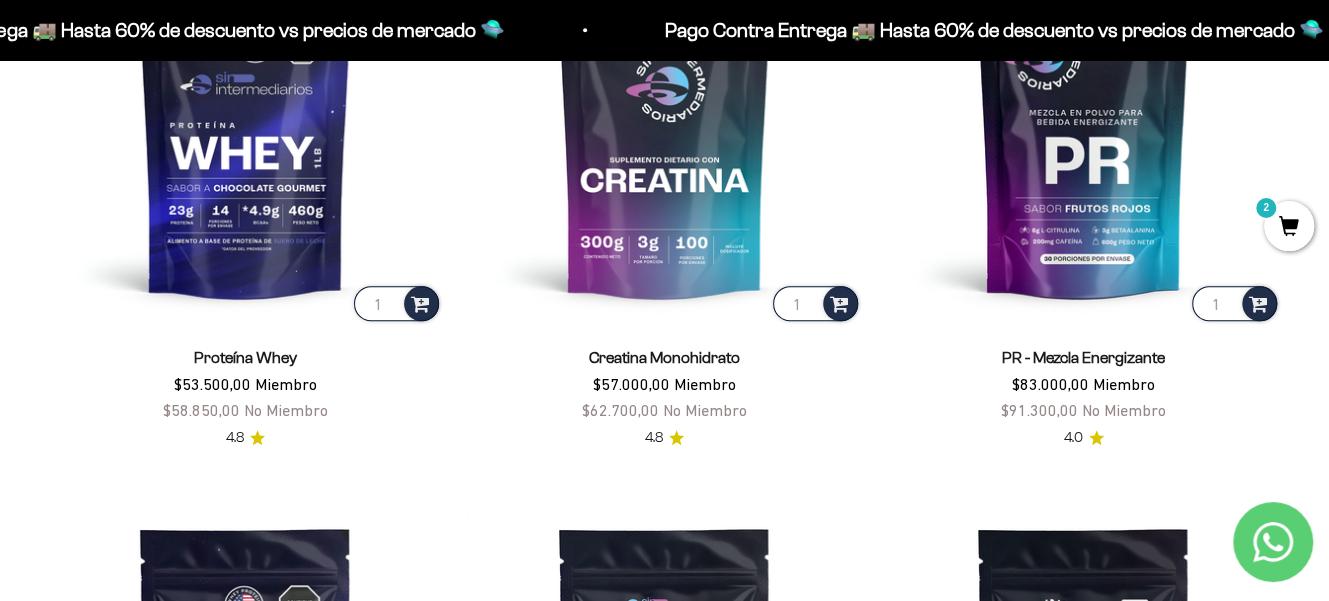 scroll, scrollTop: 700, scrollLeft: 0, axis: vertical 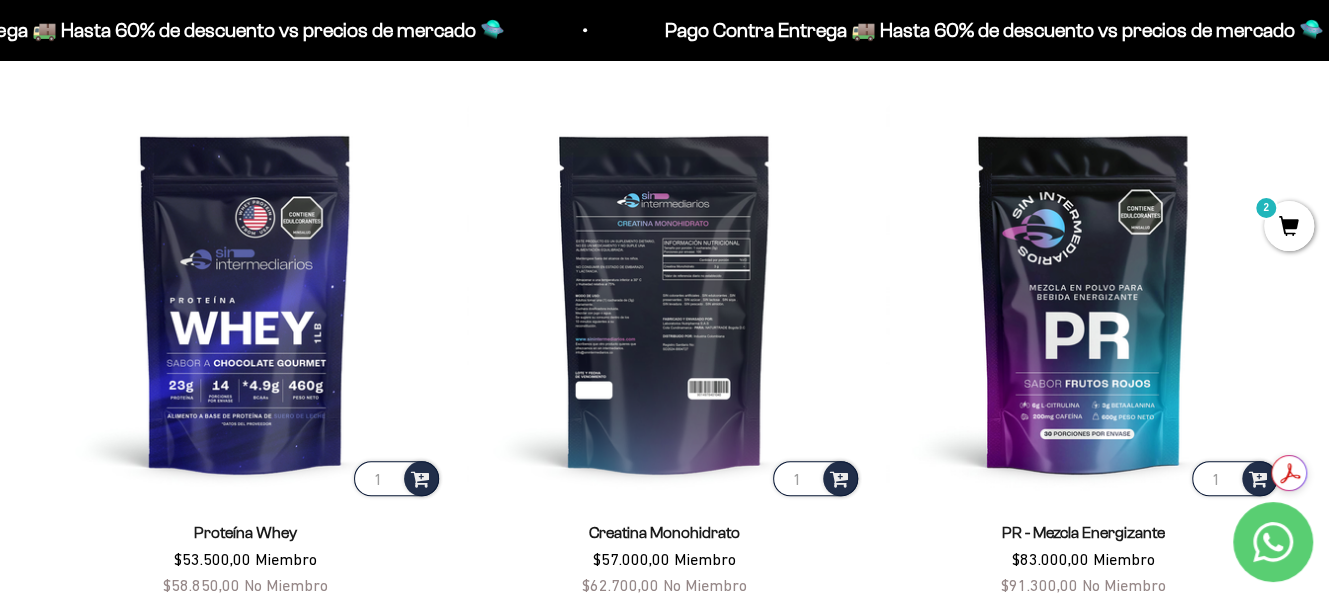 click at bounding box center (664, 302) 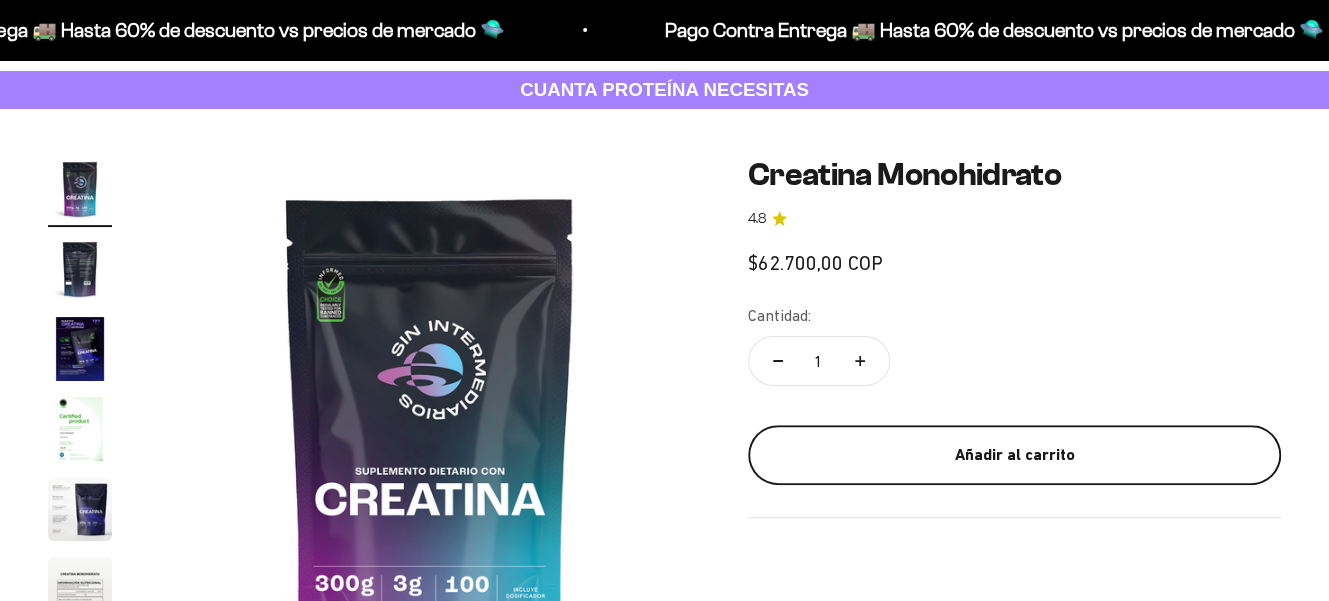 scroll, scrollTop: 100, scrollLeft: 0, axis: vertical 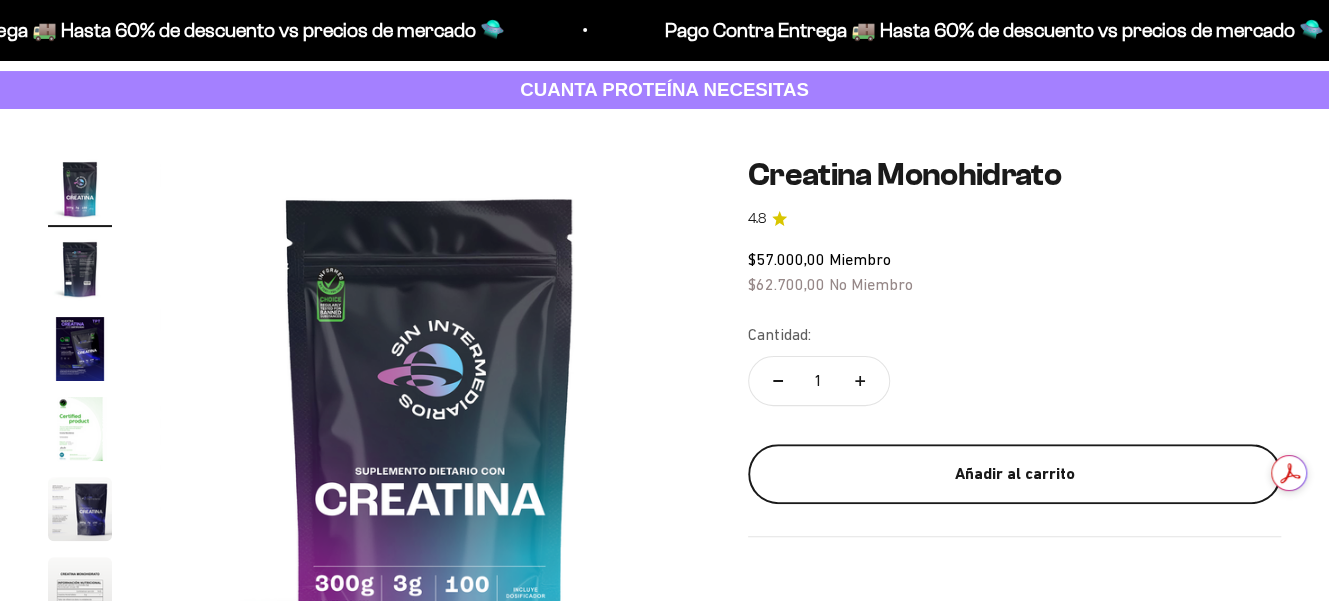 click on "Añadir al carrito" at bounding box center [1014, 474] 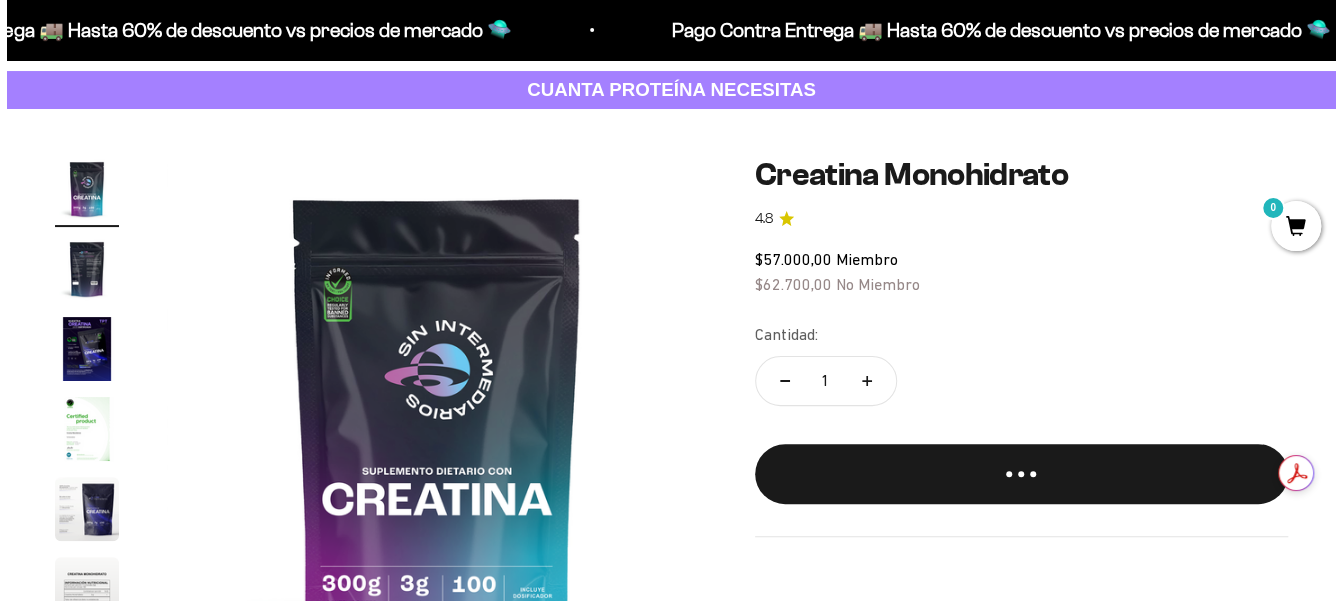 scroll, scrollTop: 0, scrollLeft: 0, axis: both 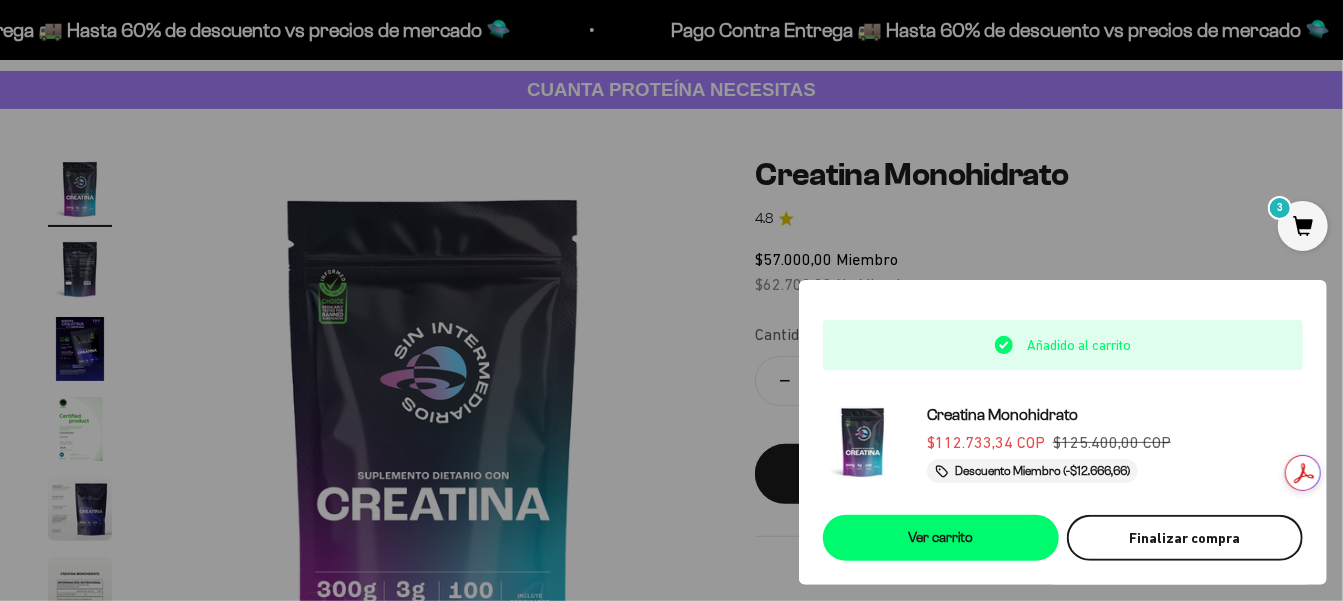 click on "Finalizar compra" at bounding box center (1185, 538) 